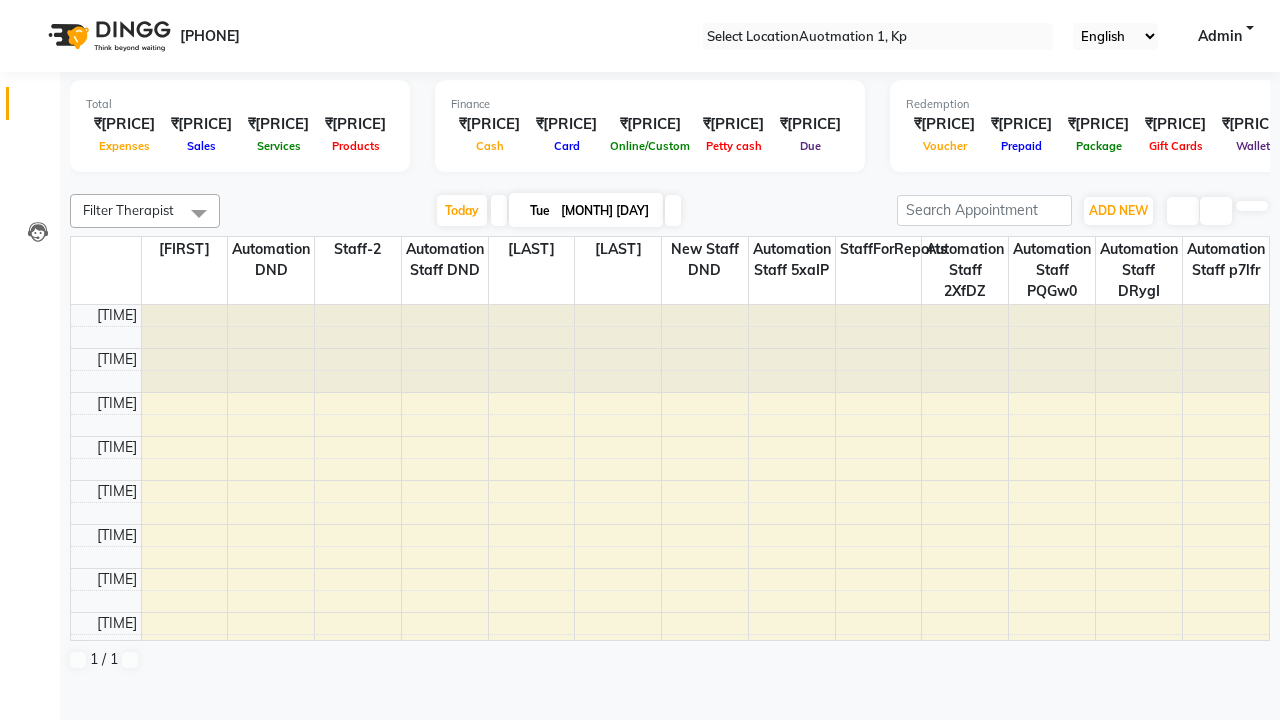 scroll, scrollTop: 0, scrollLeft: 0, axis: both 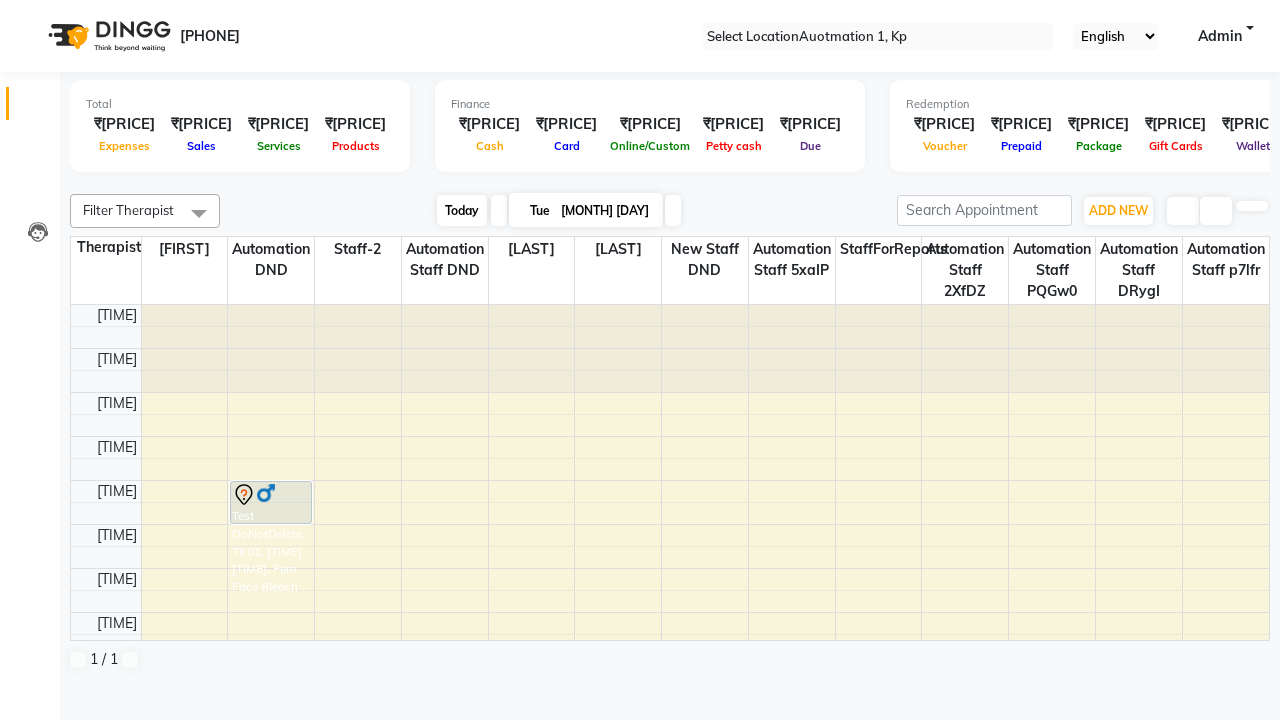click on "Today" at bounding box center (462, 210) 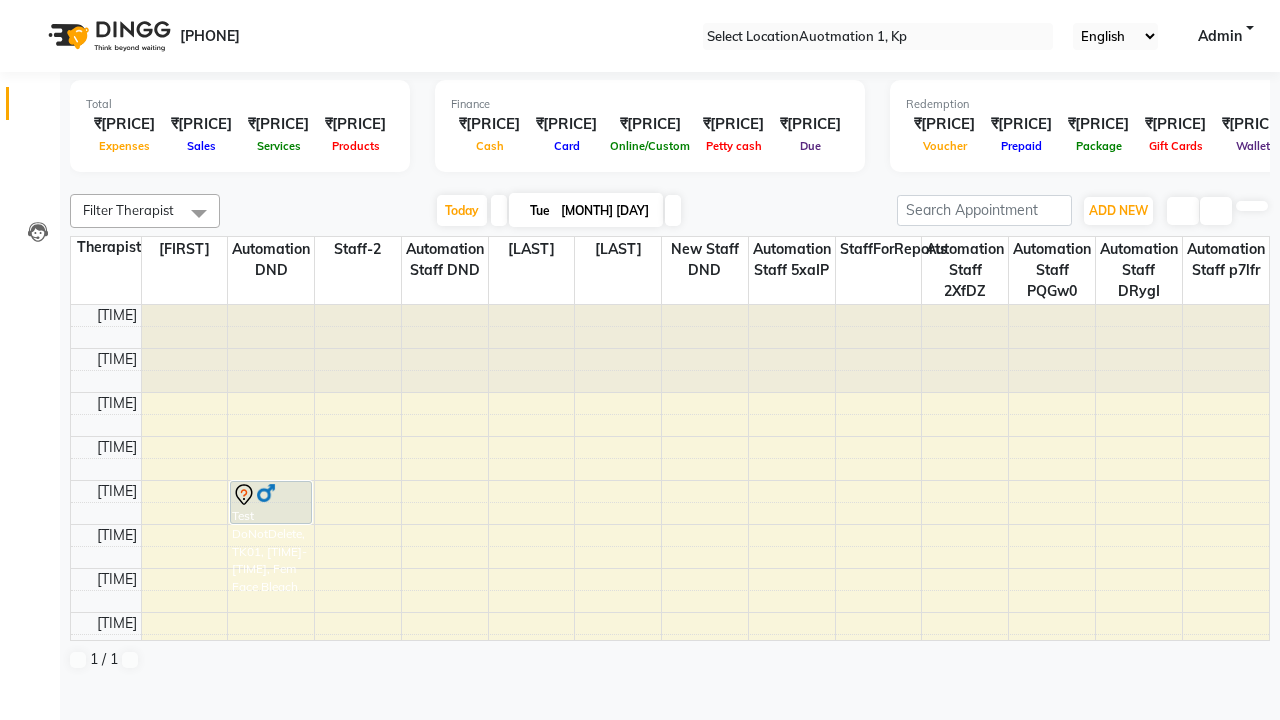 click at bounding box center (673, 210) 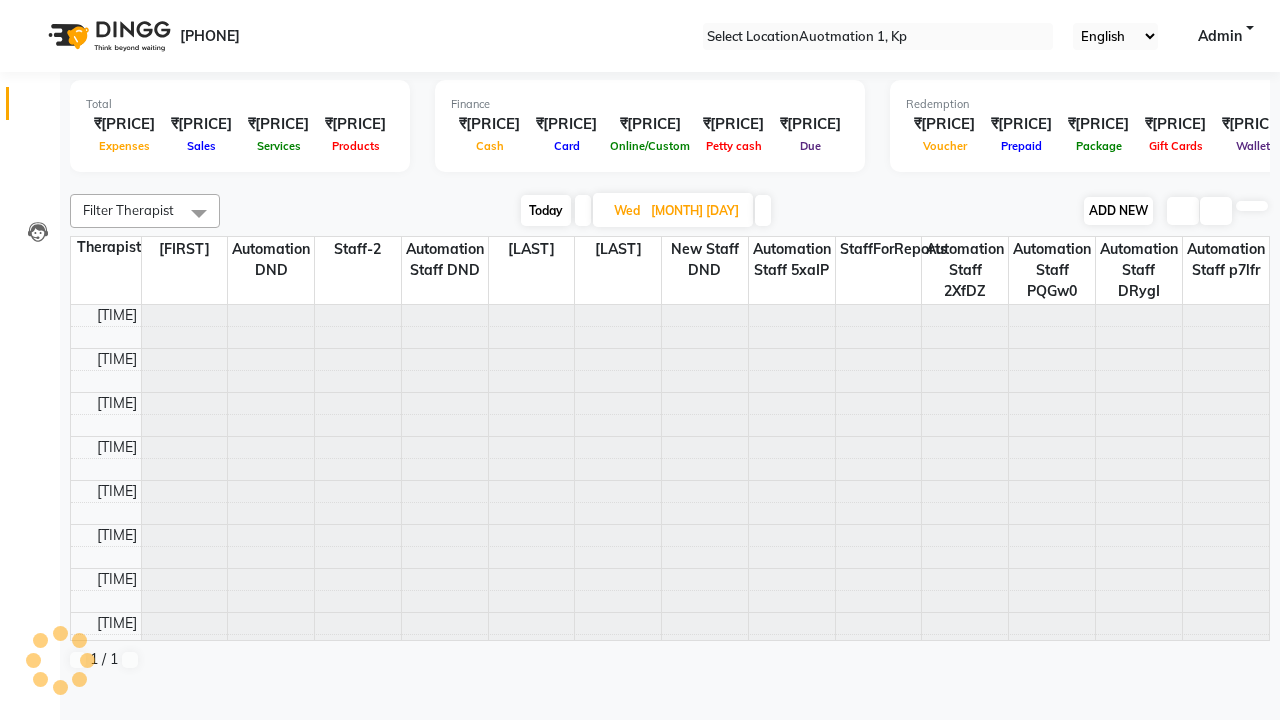 click on "ADD NEW" at bounding box center (1118, 210) 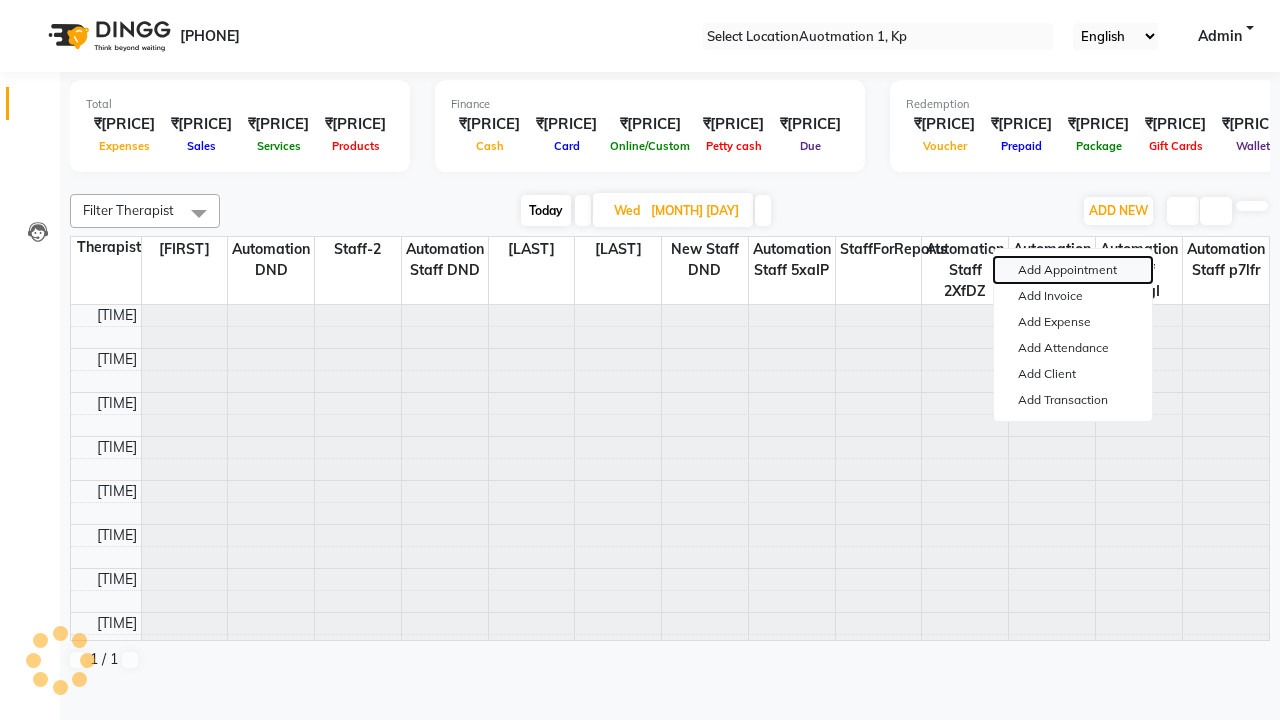 click on "Add Appointment" at bounding box center (1073, 270) 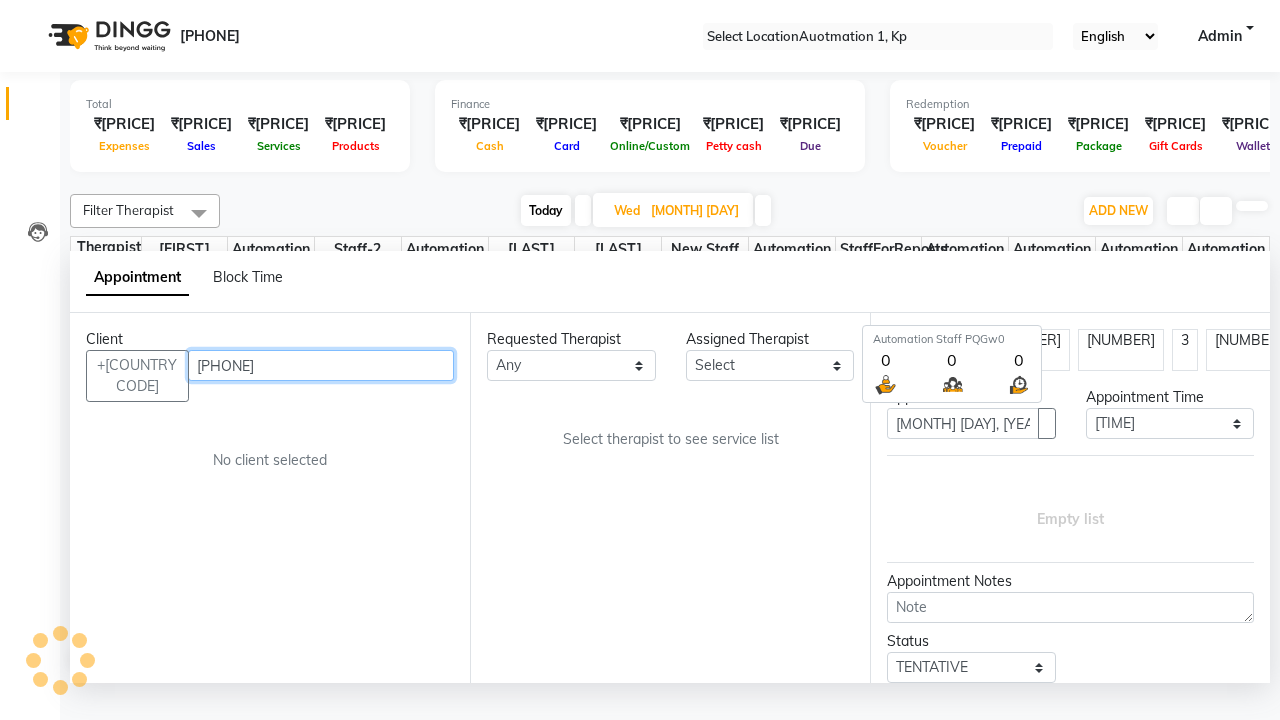 scroll, scrollTop: 1, scrollLeft: 0, axis: vertical 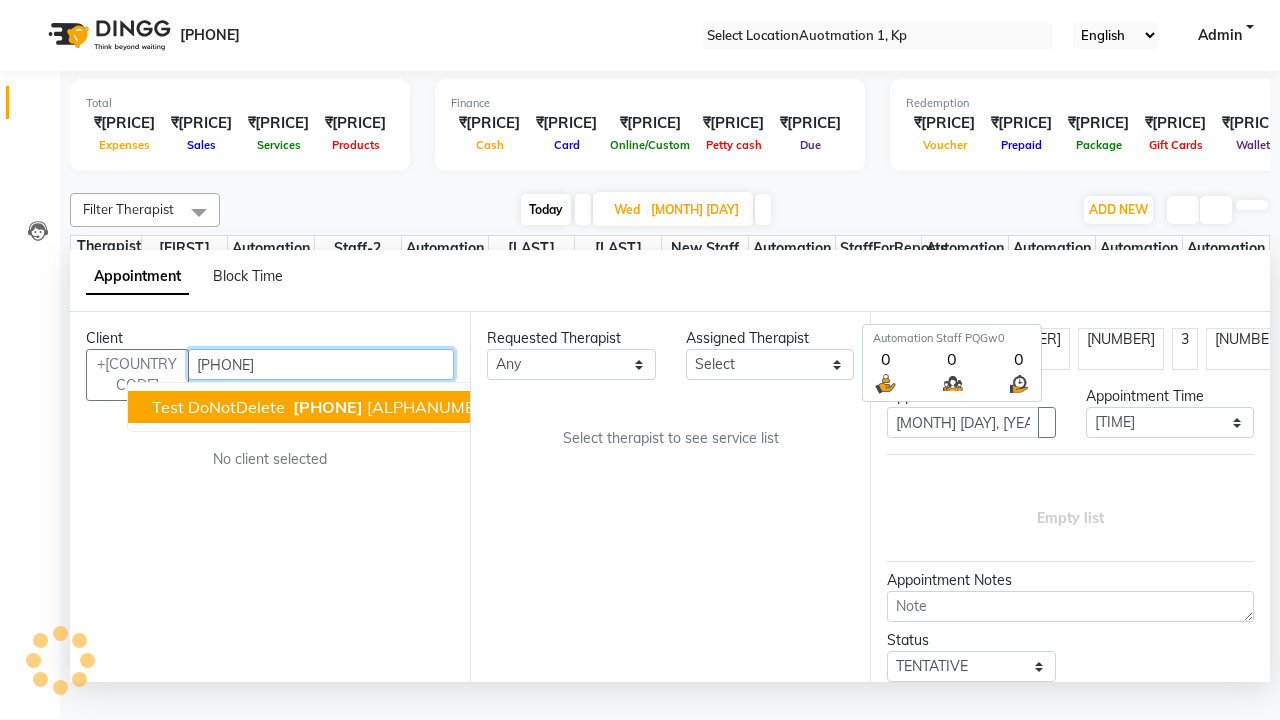click on "[PHONE]" at bounding box center (328, 407) 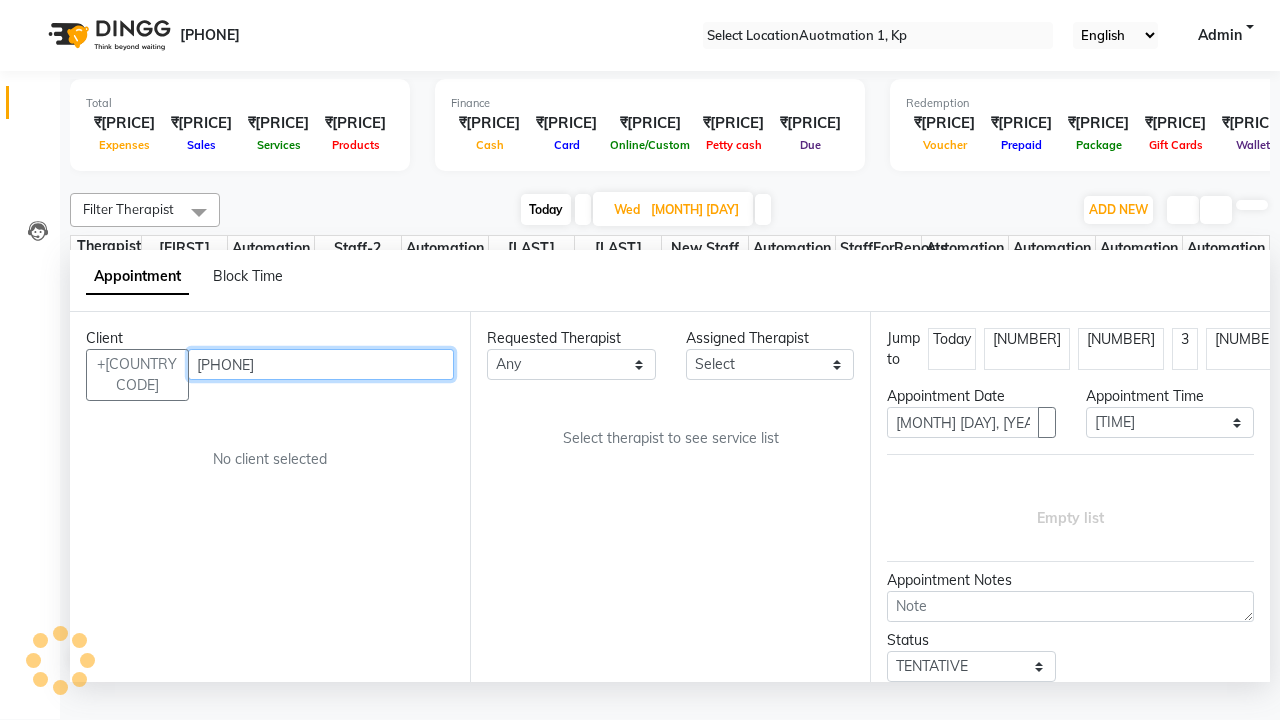 scroll, scrollTop: 0, scrollLeft: 0, axis: both 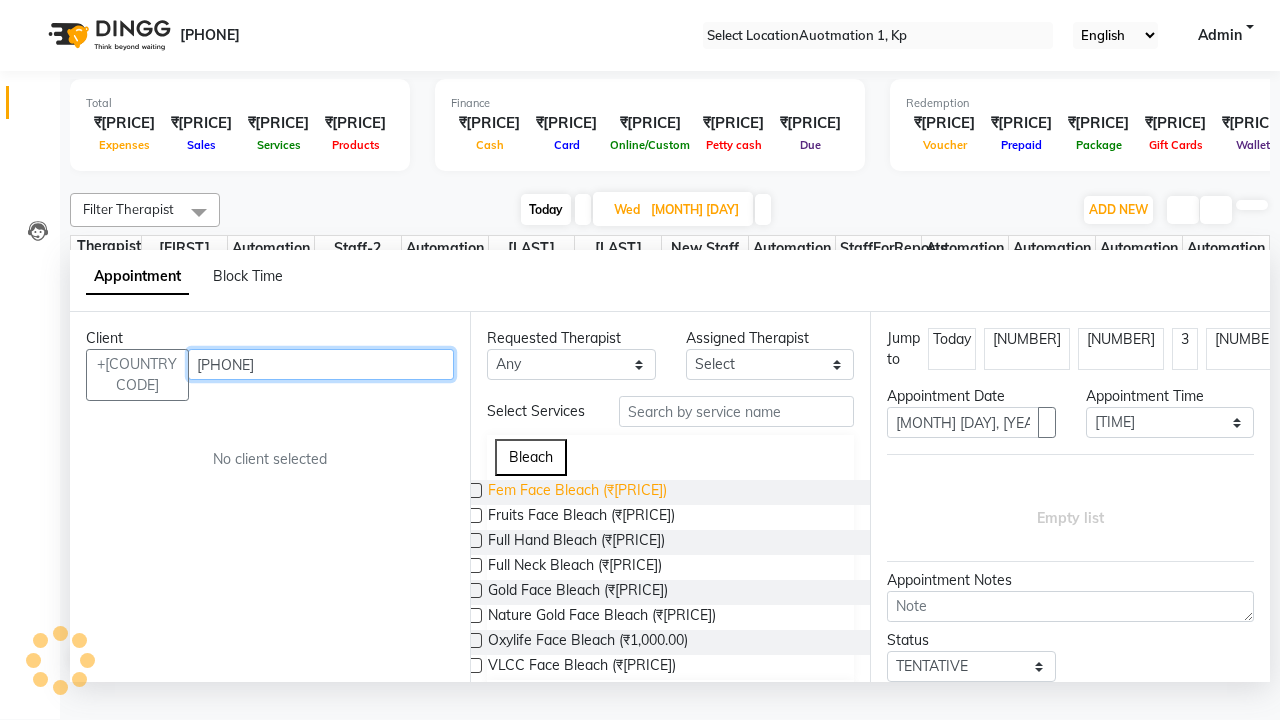 type on "[PHONE]" 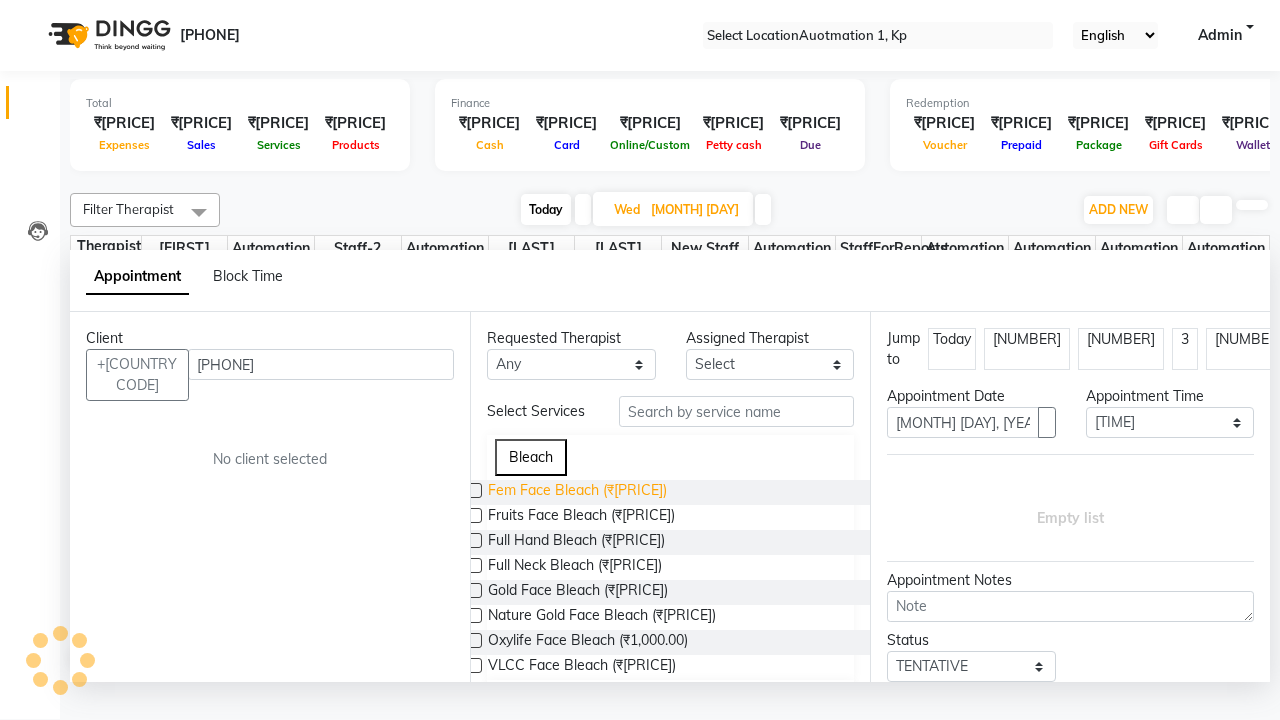 click on "Fem Face Bleach (₹[PRICE])" at bounding box center (577, 492) 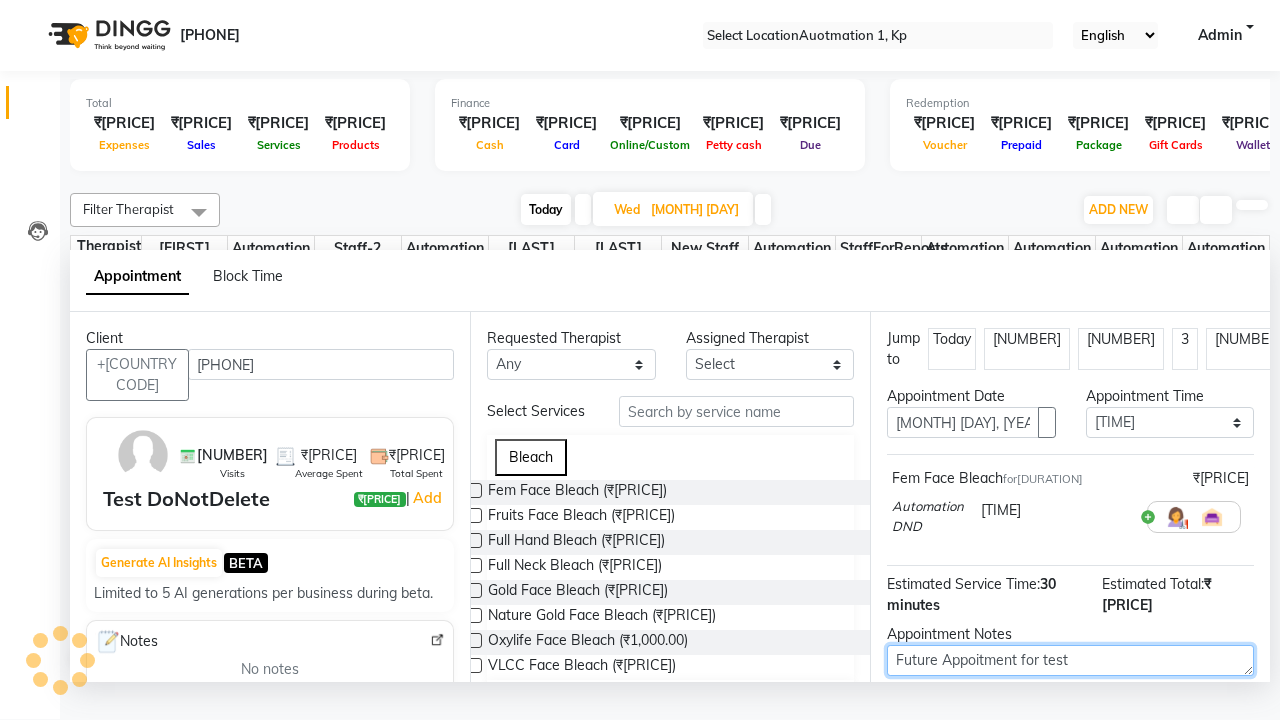 type on "Future Appoitment for test" 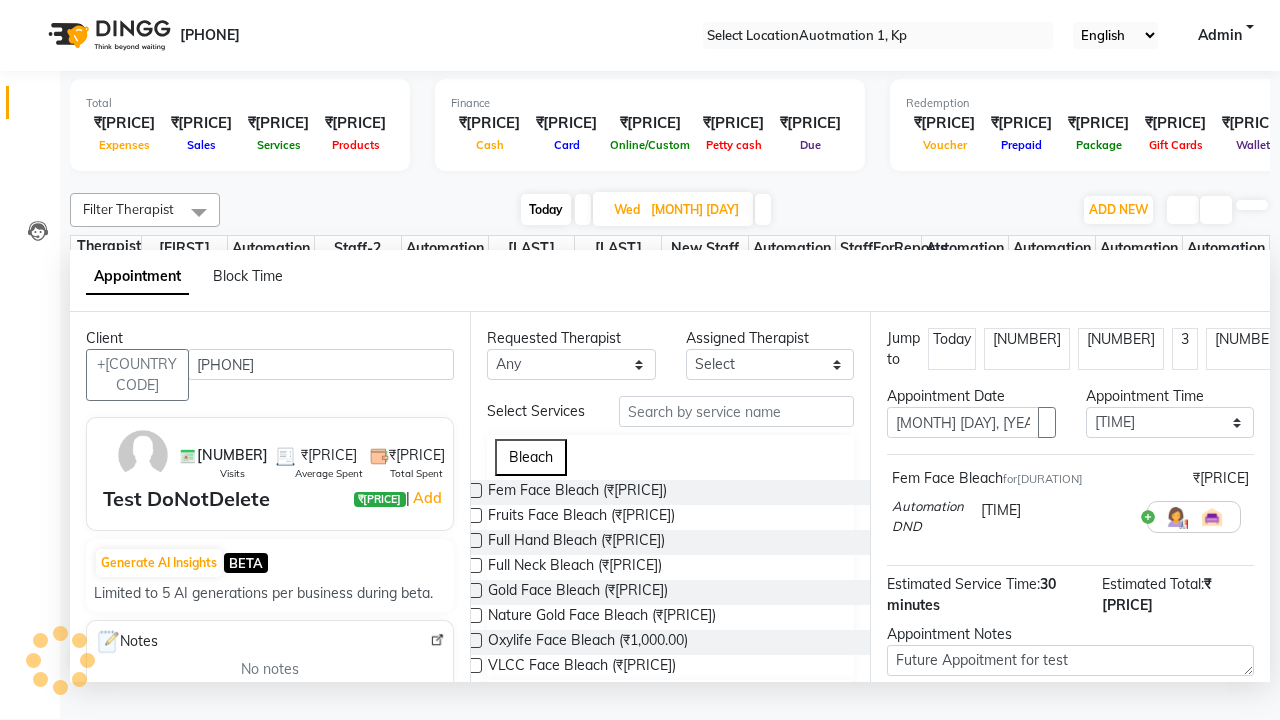 click at bounding box center [1097, 787] 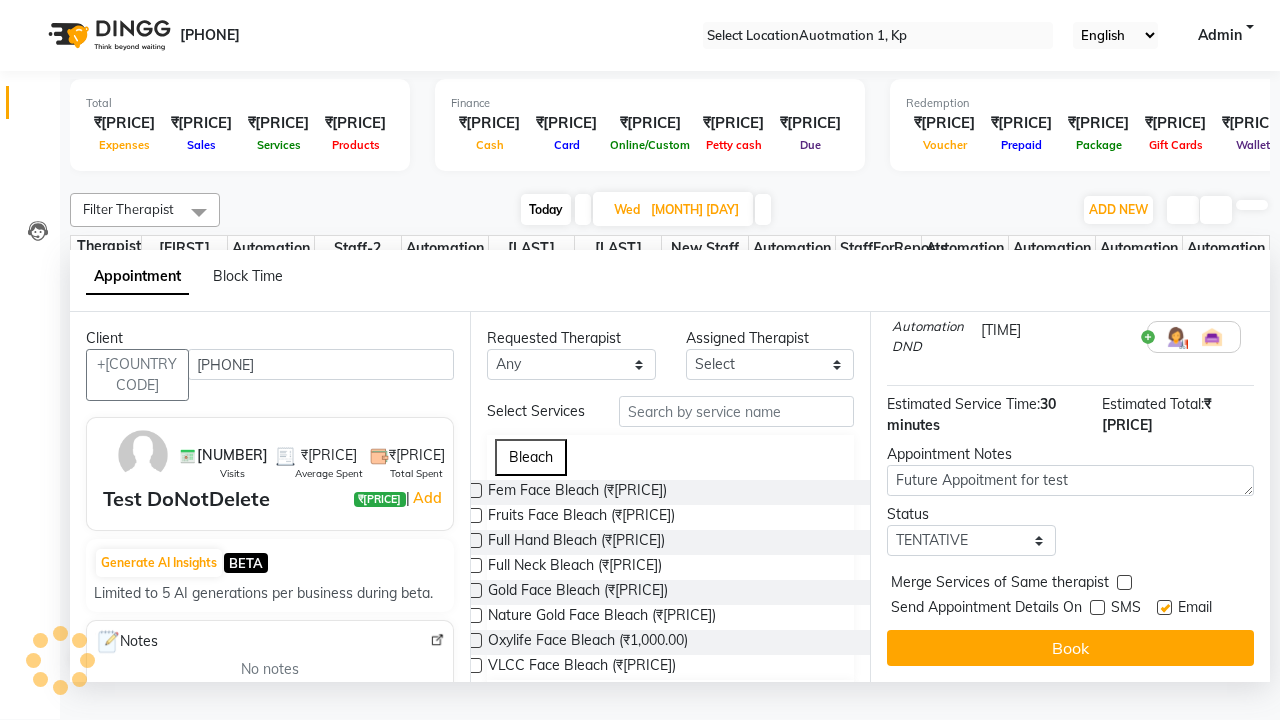 click at bounding box center [1164, 607] 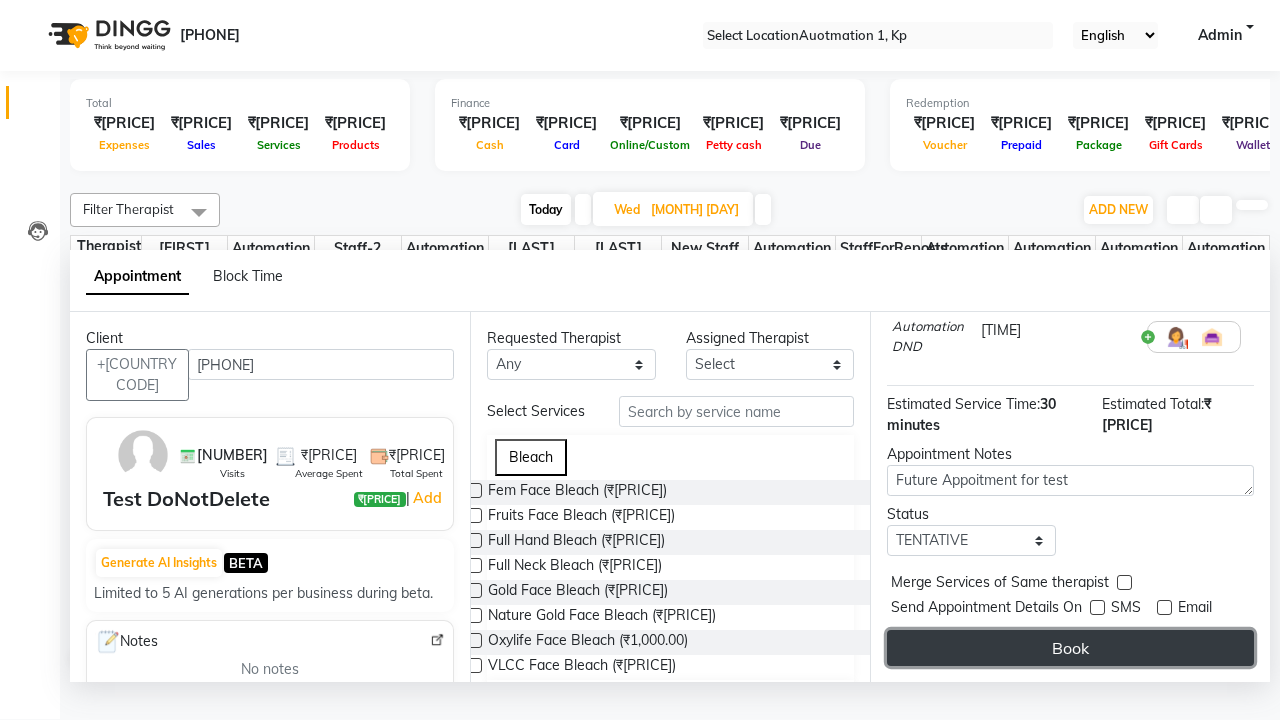 click on "Book" at bounding box center (1070, 648) 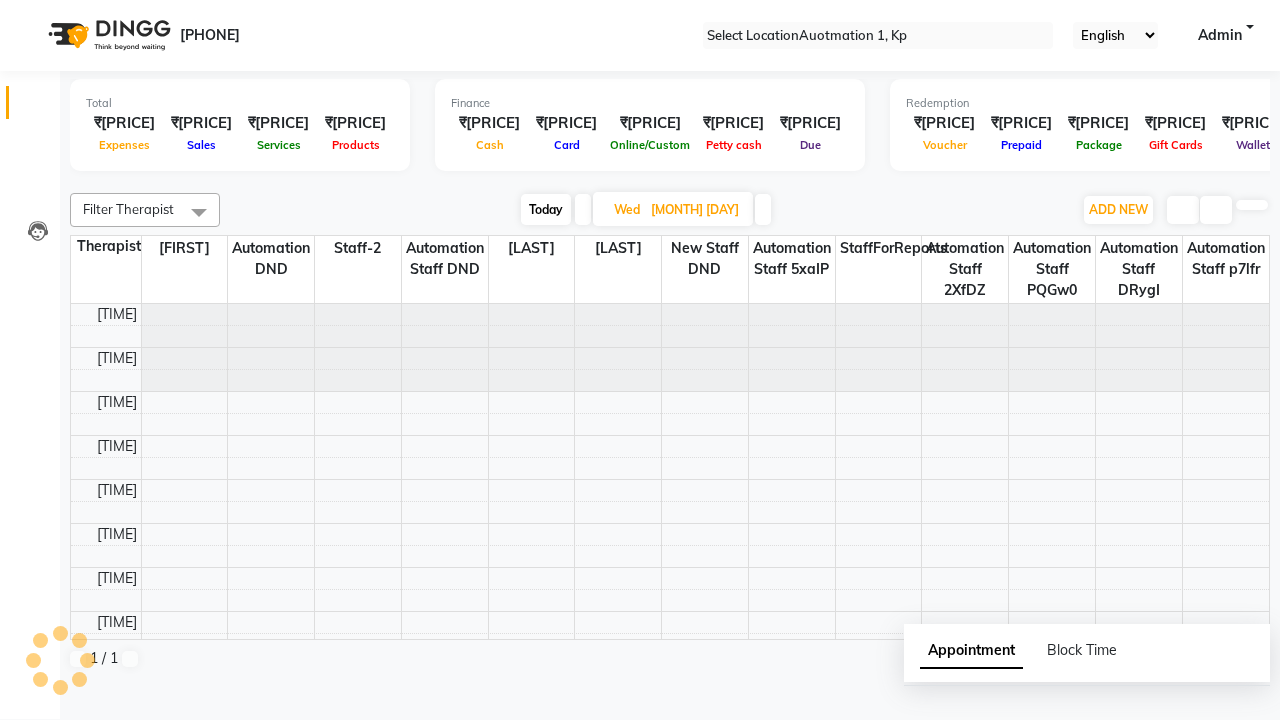 scroll, scrollTop: 0, scrollLeft: 0, axis: both 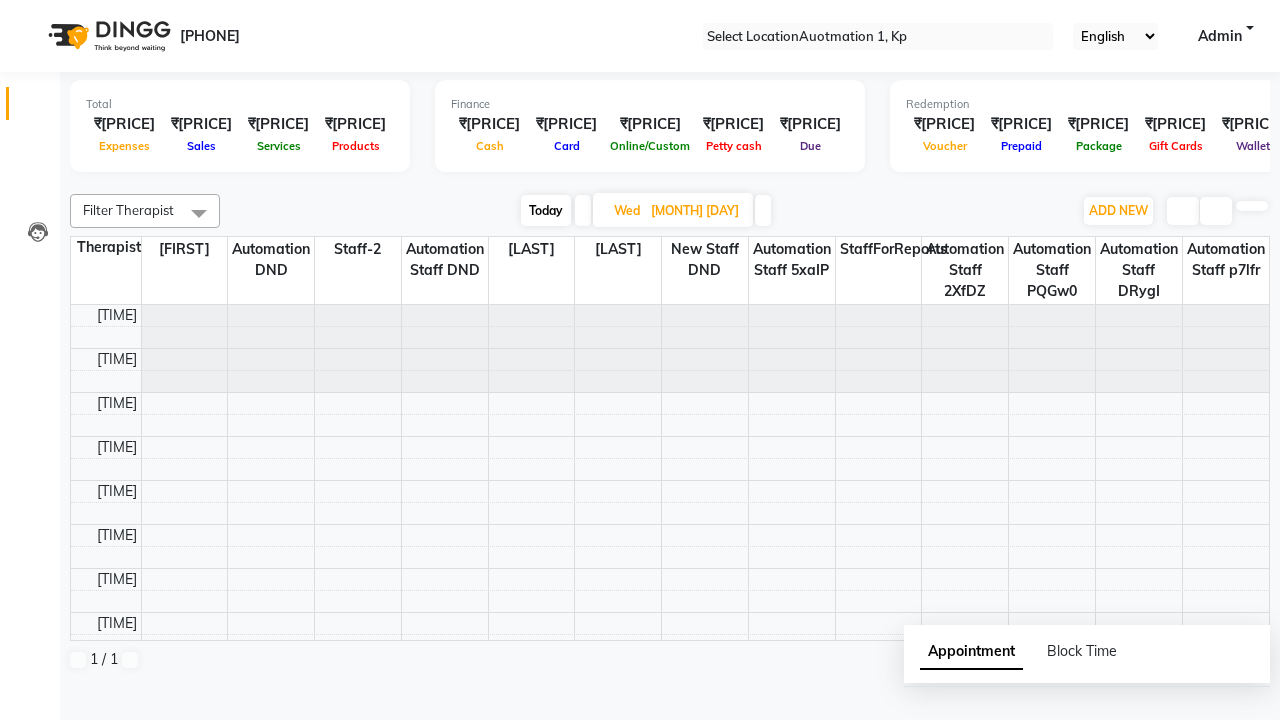 click on "Success" at bounding box center [640, 751] 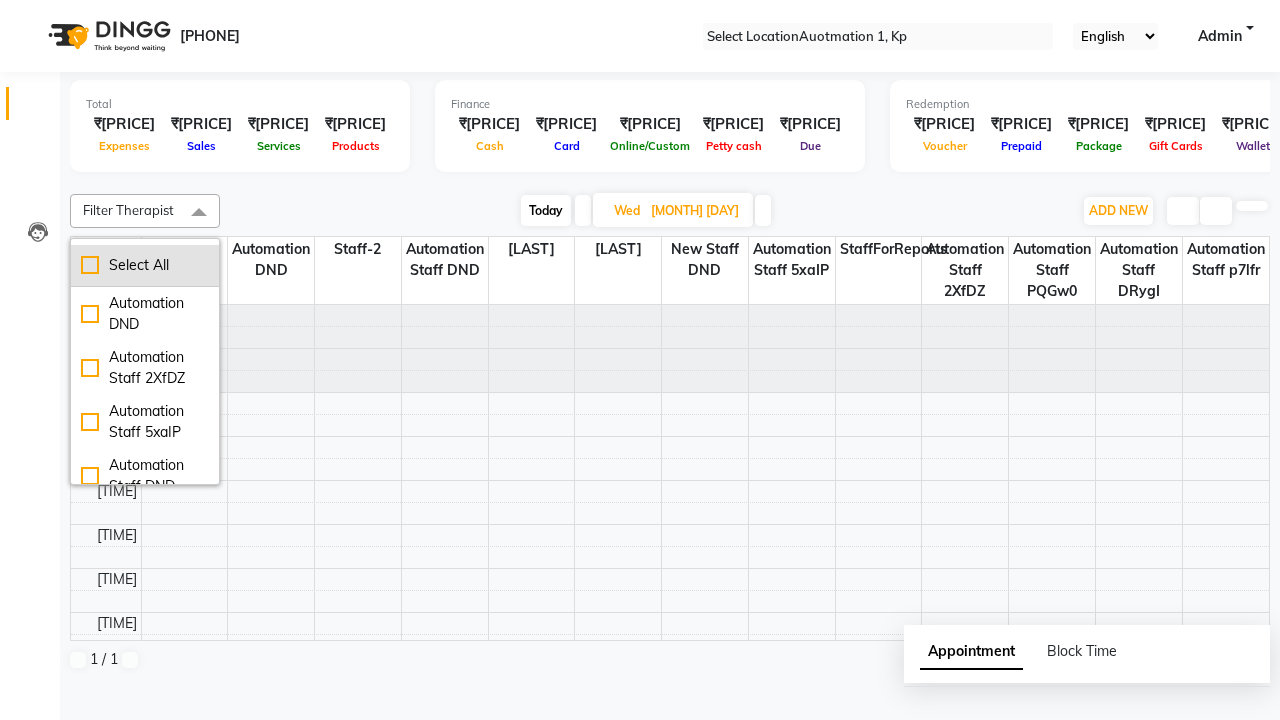 click on "Select All" at bounding box center [145, 265] 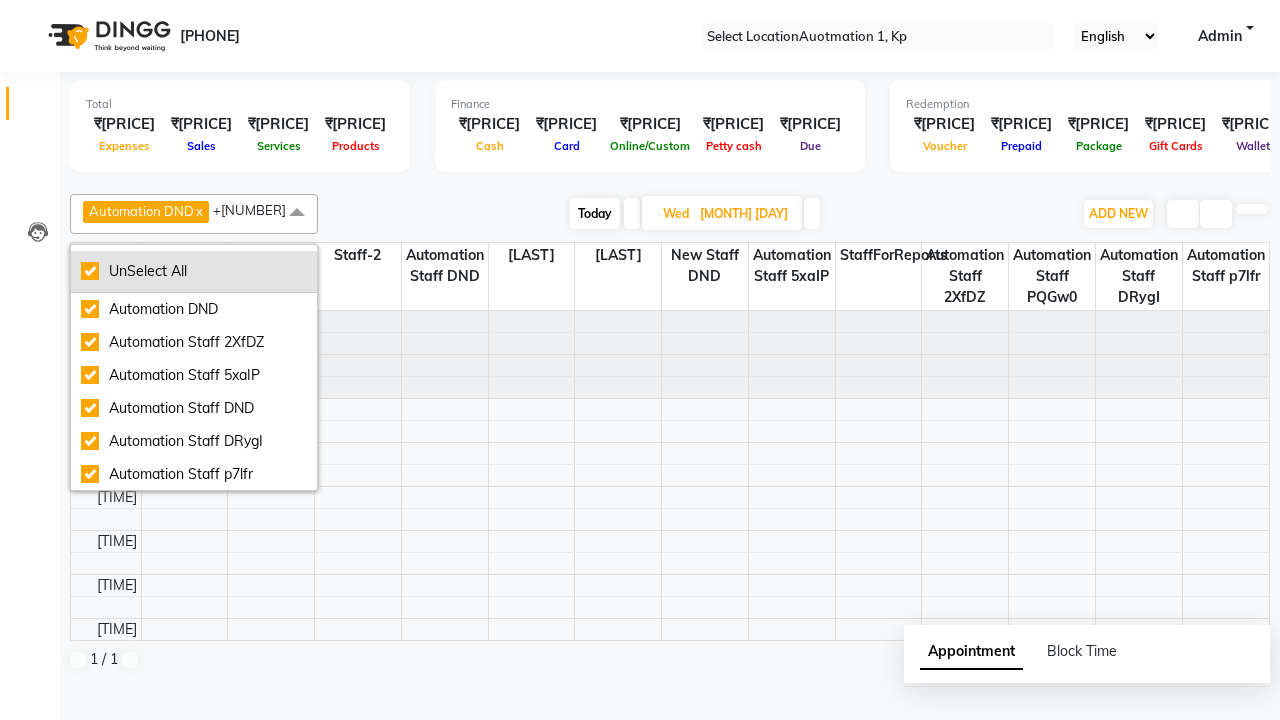 click on "UnSelect All" at bounding box center [194, 271] 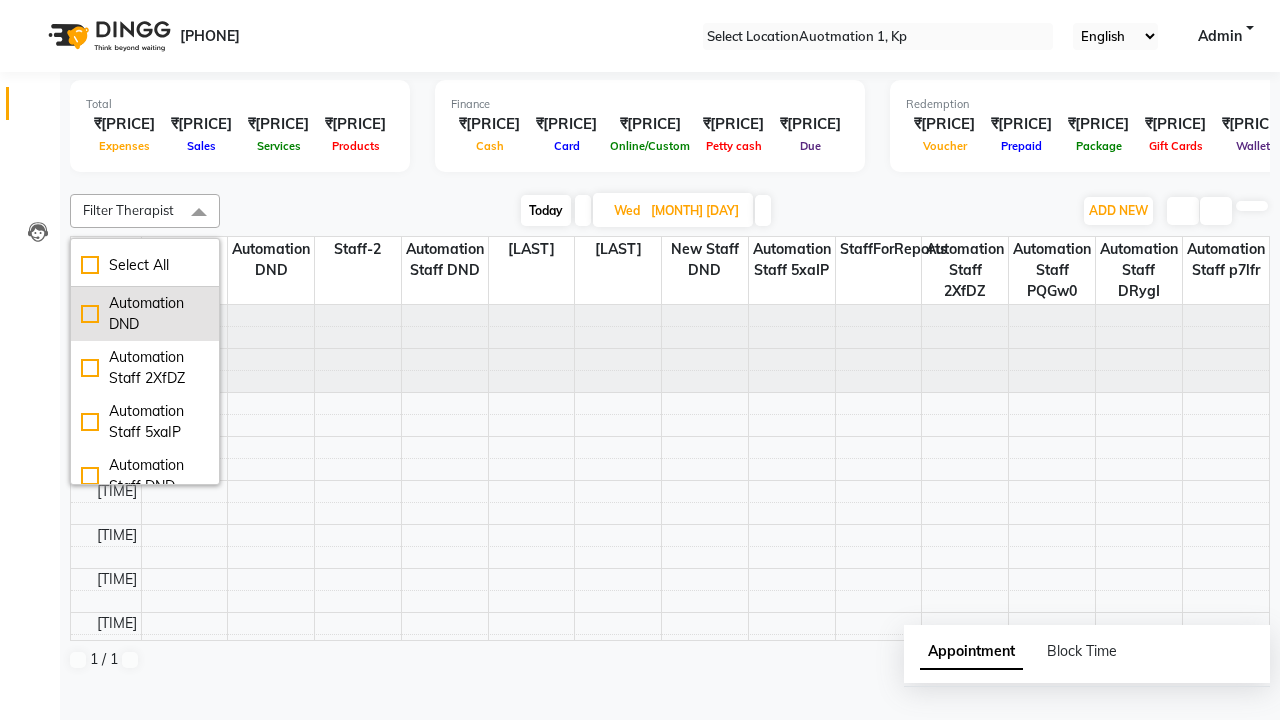 click on "Automation DND" at bounding box center [145, 314] 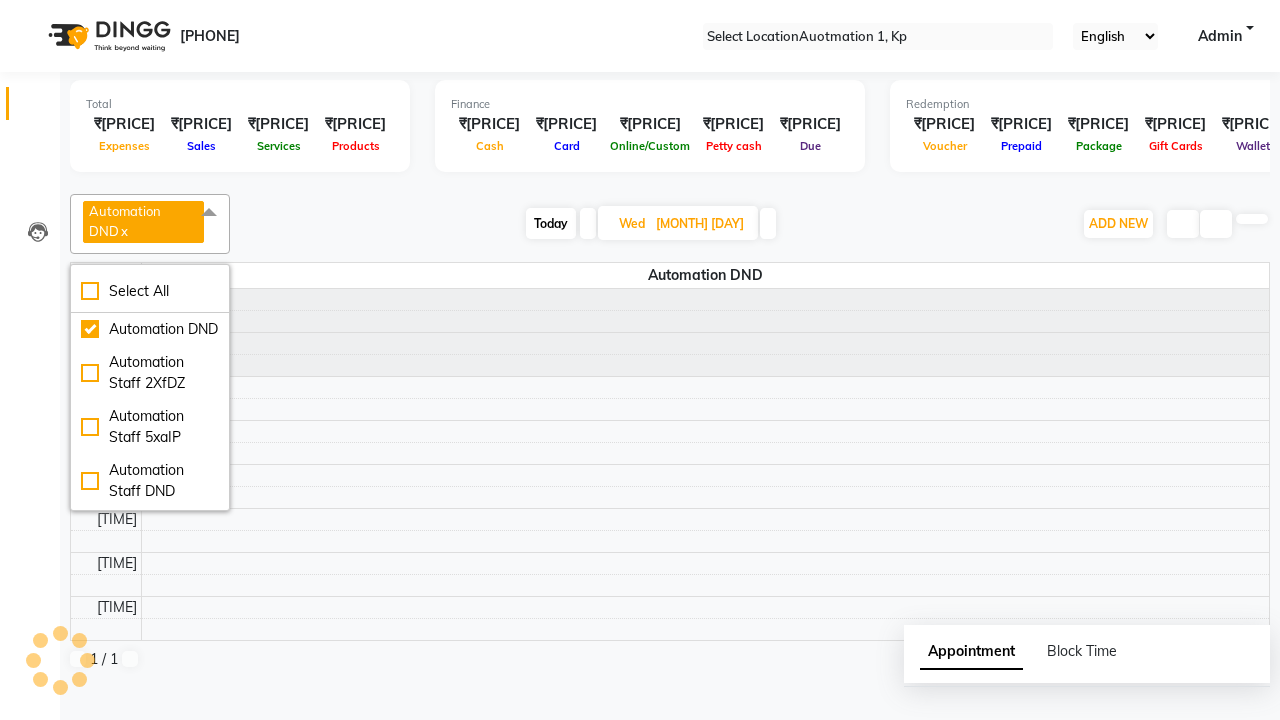click at bounding box center [209, 213] 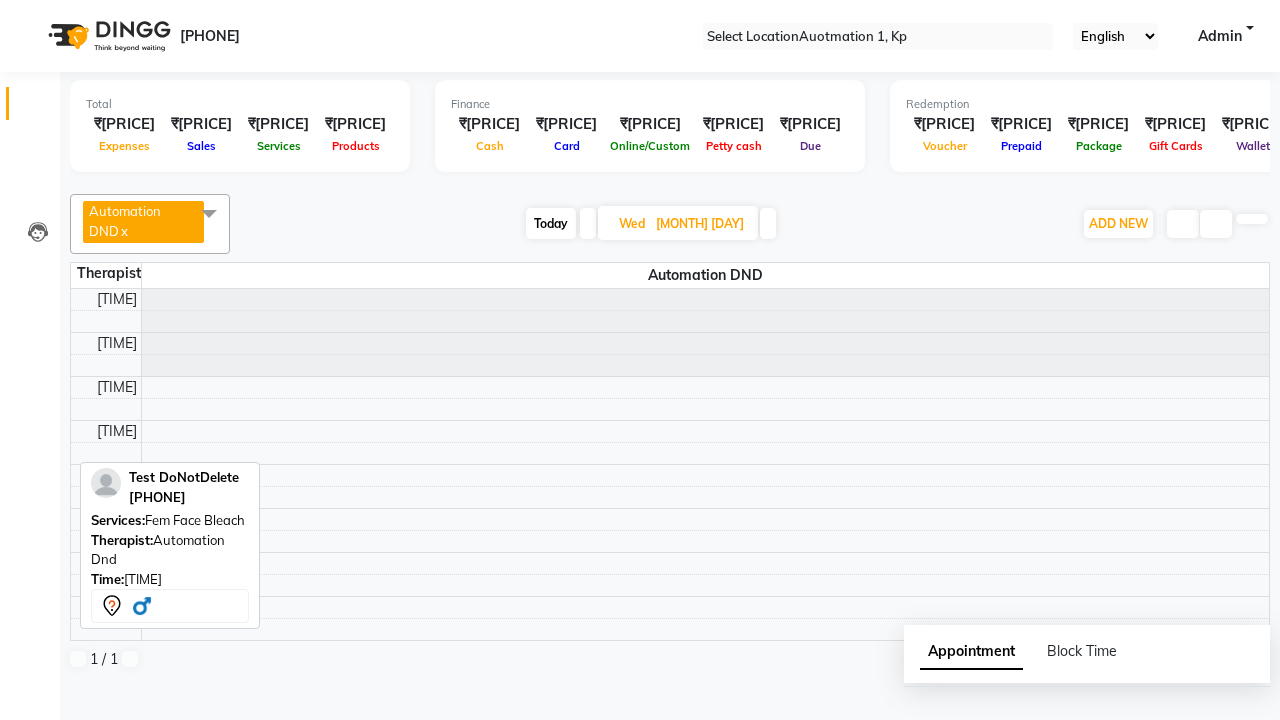 scroll, scrollTop: 308, scrollLeft: 0, axis: vertical 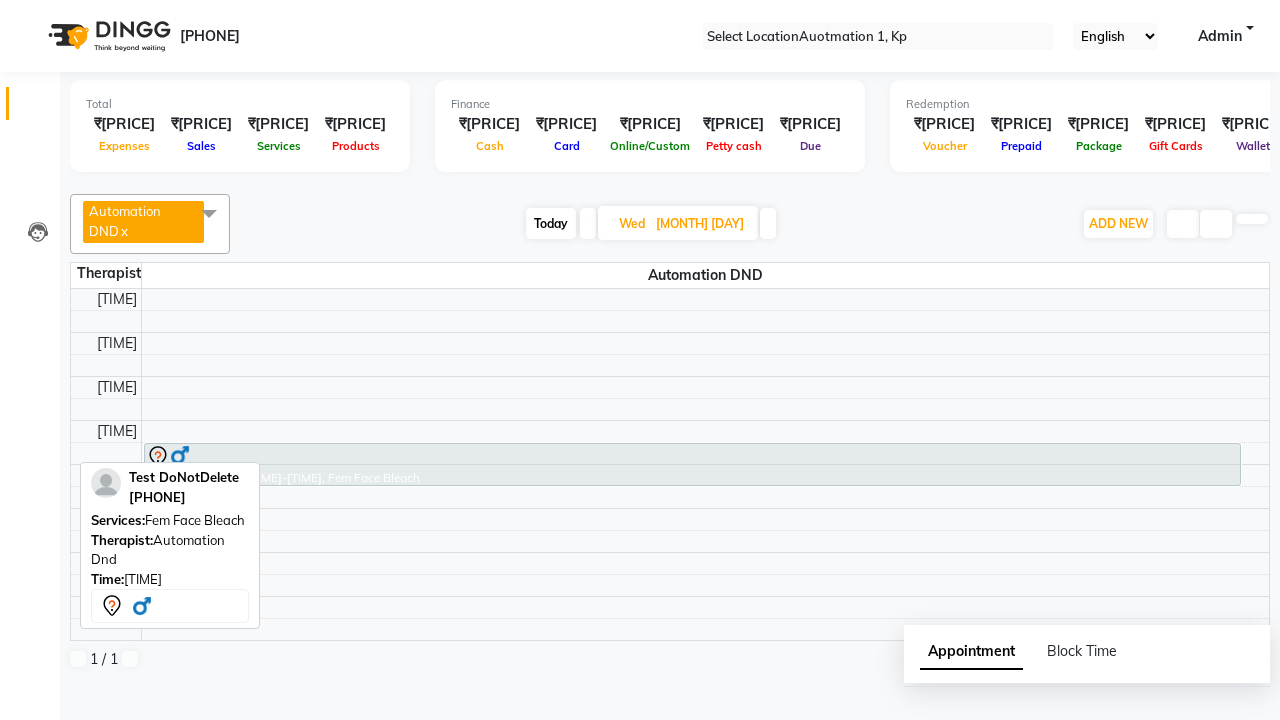 click on "Delete" at bounding box center (20, 754) 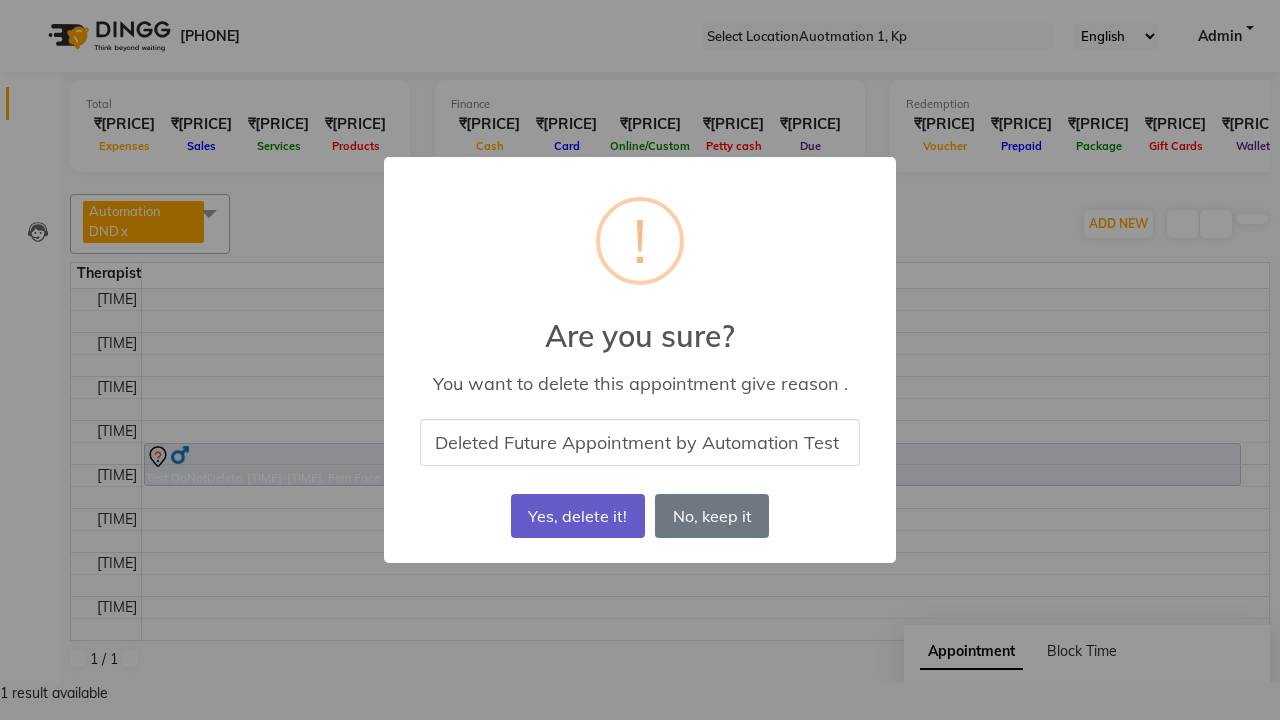type on "Deleted Future Appointment by Automation Test" 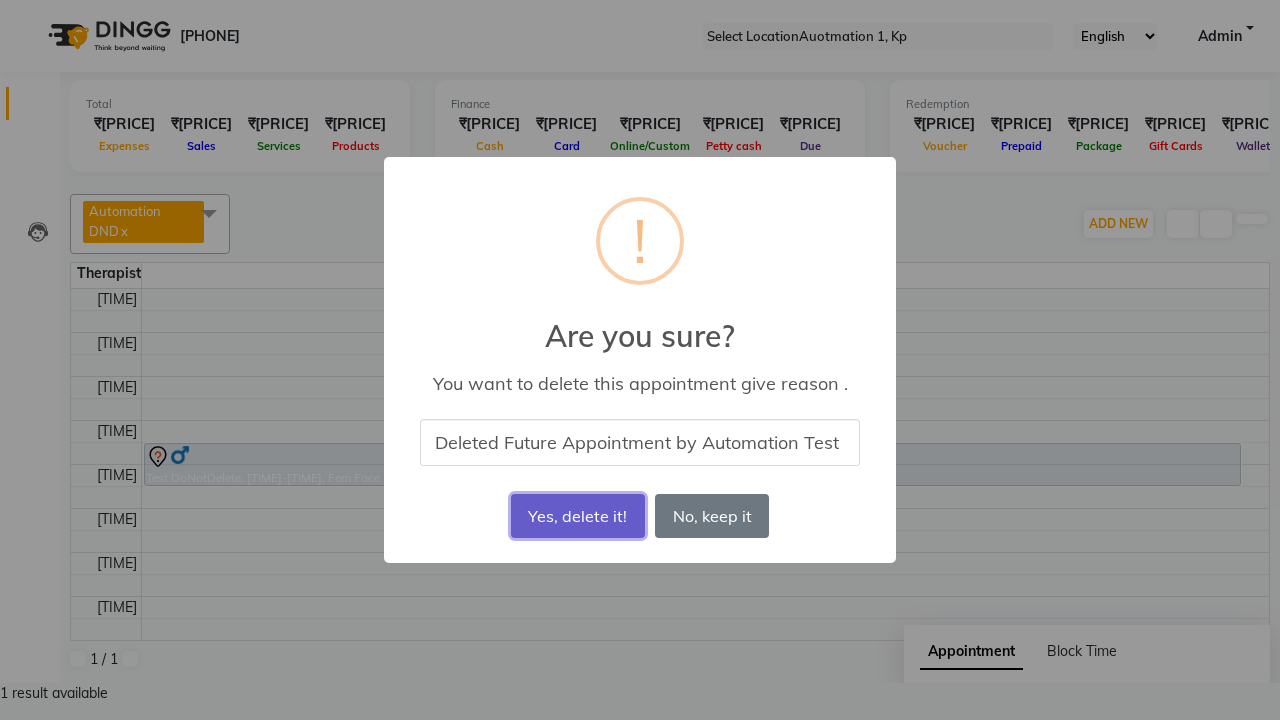click on "Yes, delete it!" at bounding box center (578, 516) 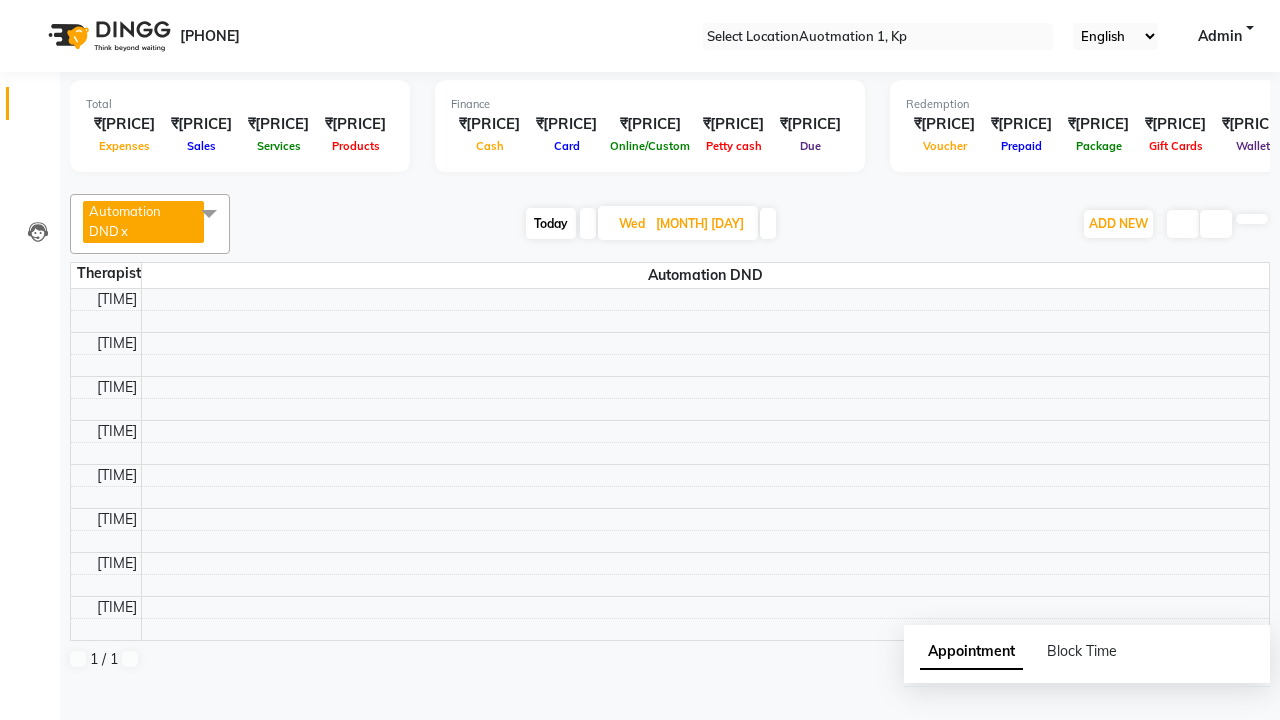 click on "Deleted successfully!" at bounding box center [640, 751] 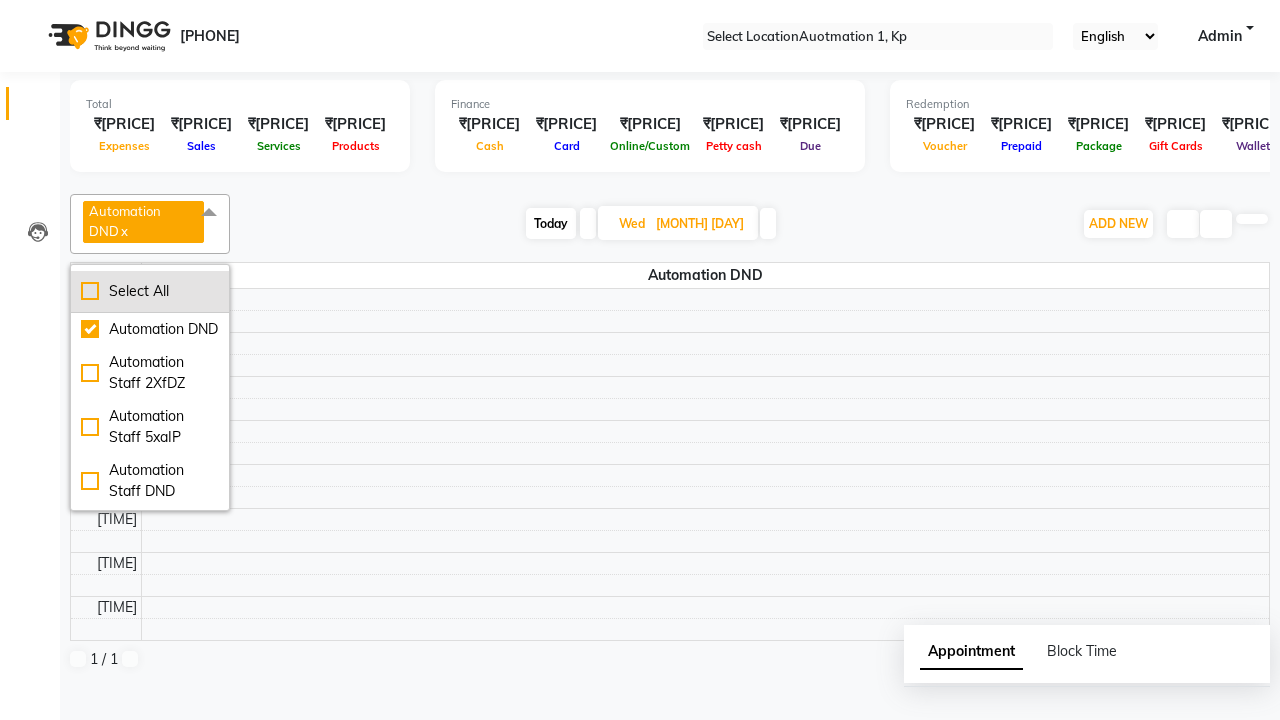 click on "Select All" at bounding box center (150, 291) 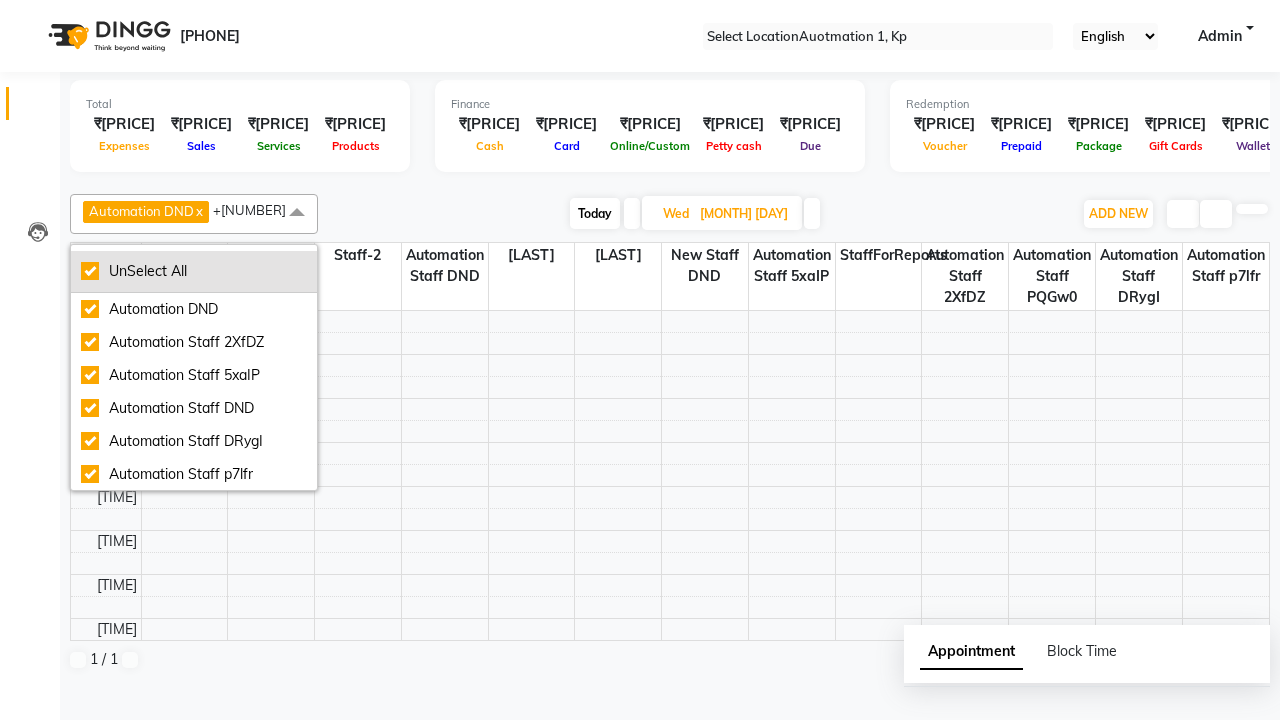 click on "UnSelect All" at bounding box center [194, 271] 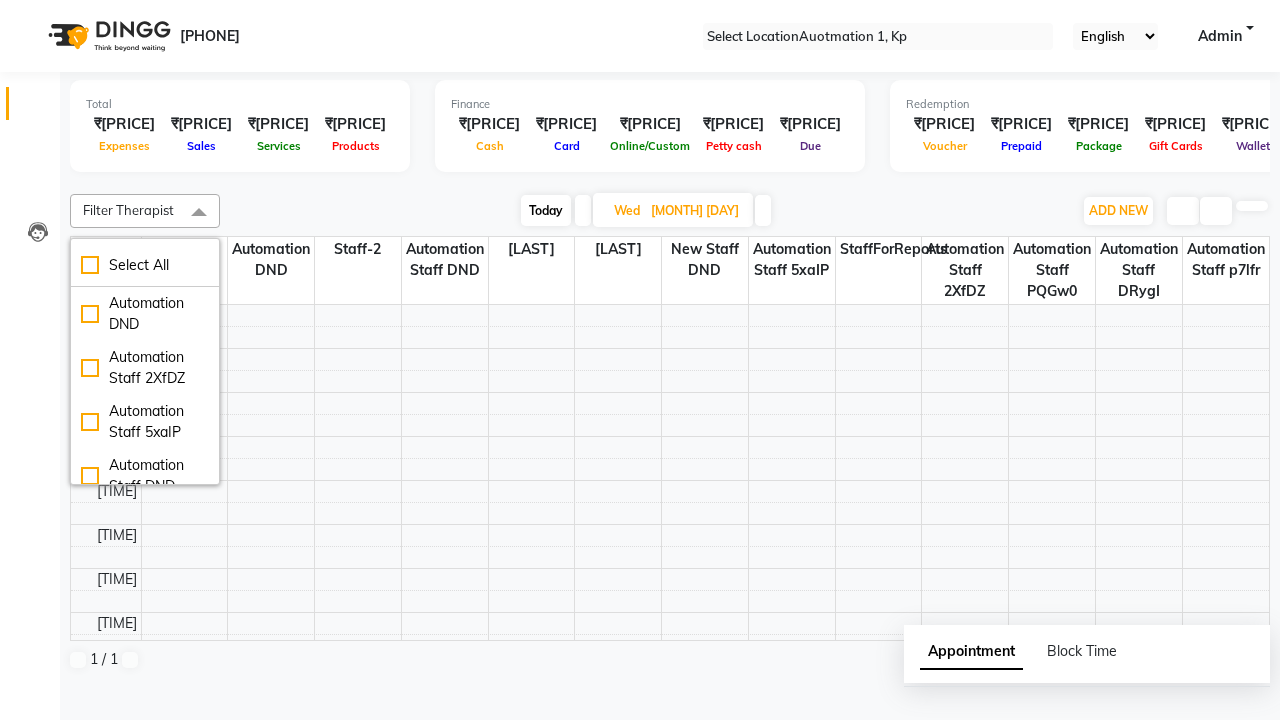 click at bounding box center [199, 213] 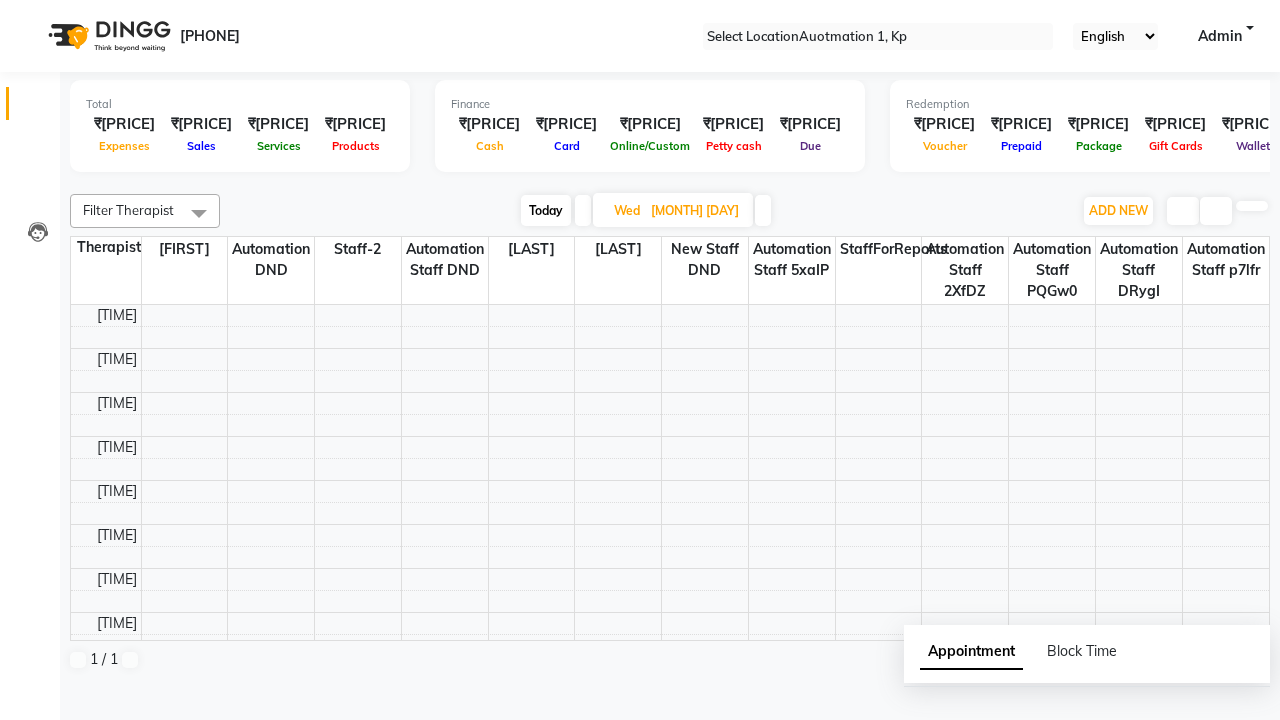 click on "Admin" at bounding box center (1220, 36) 